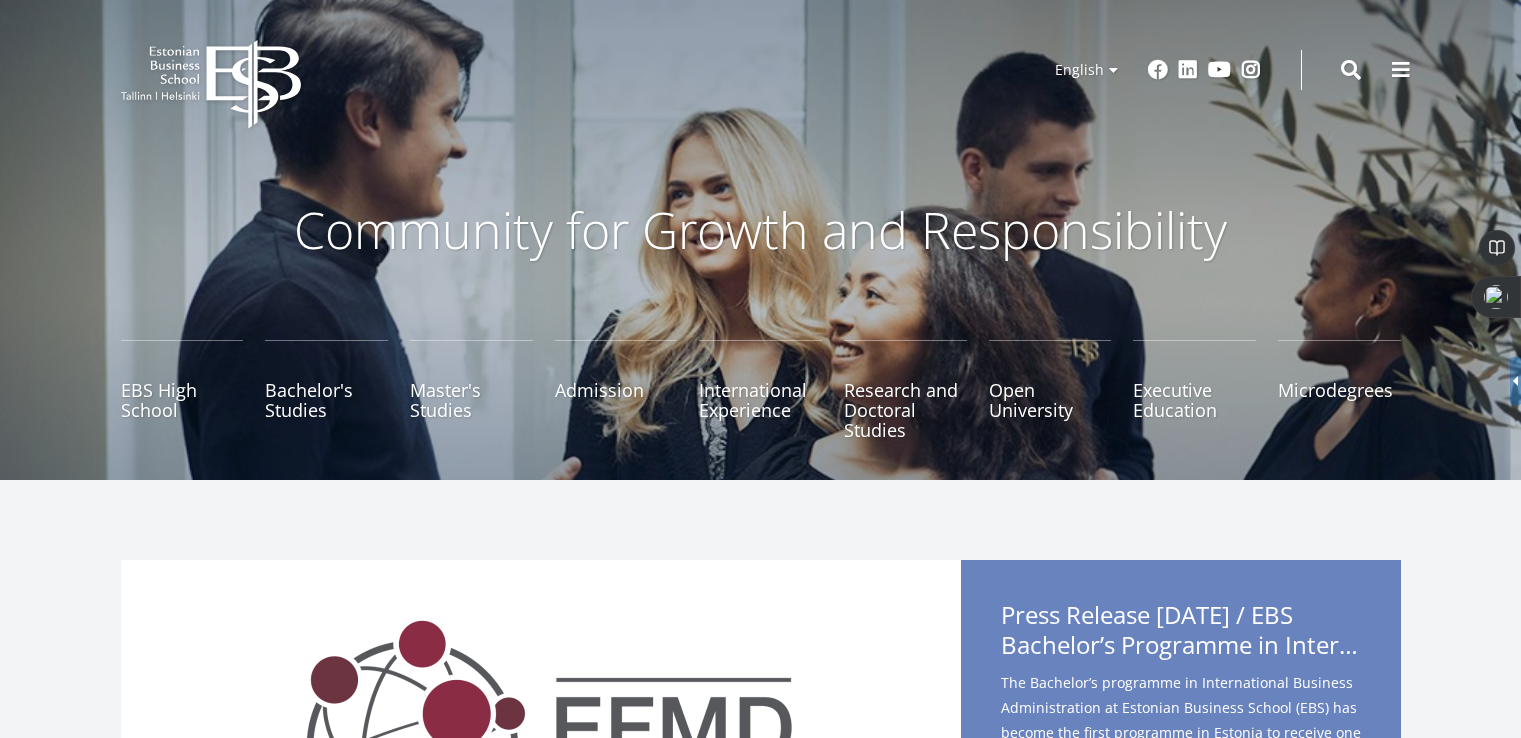 scroll, scrollTop: 0, scrollLeft: 0, axis: both 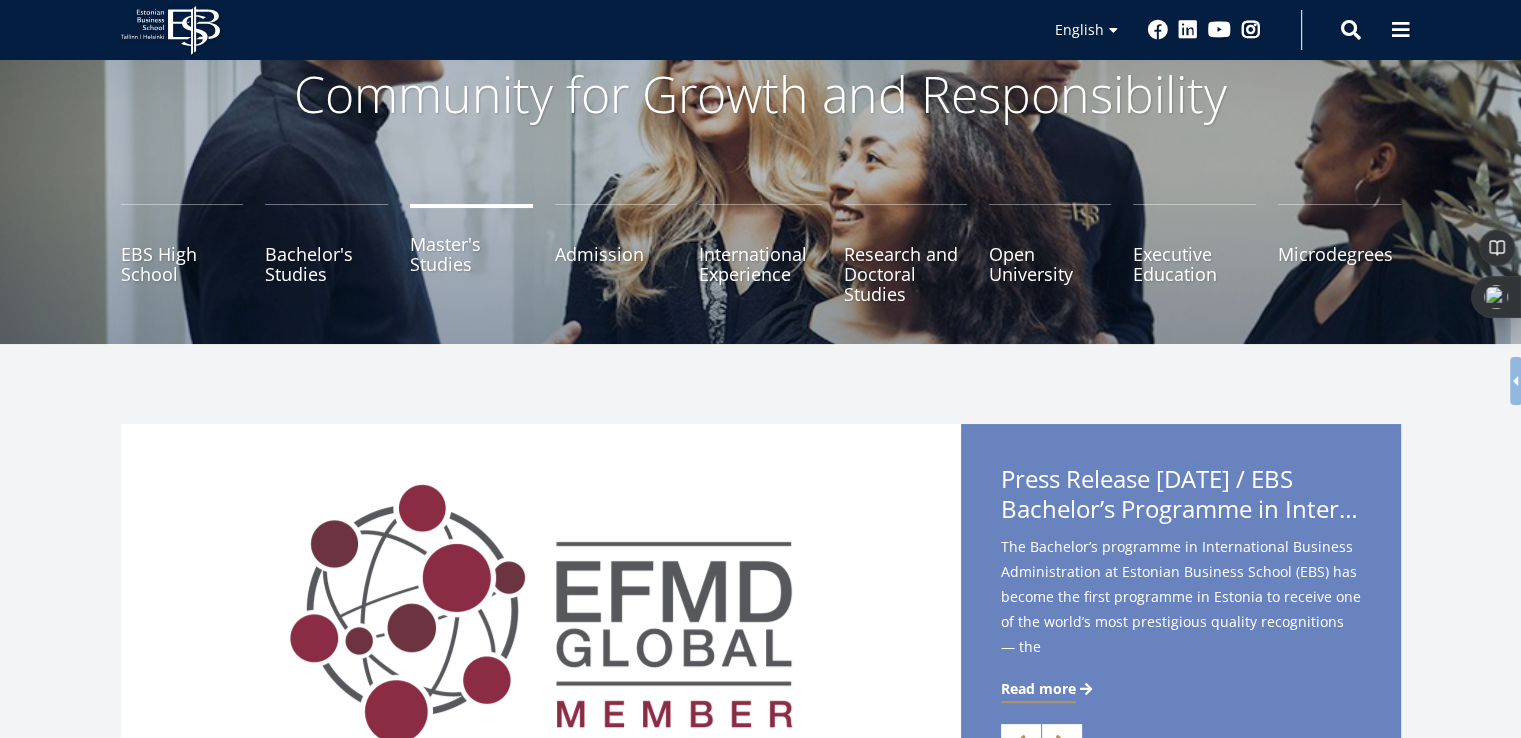 click on "Master's Studies" at bounding box center [471, 254] 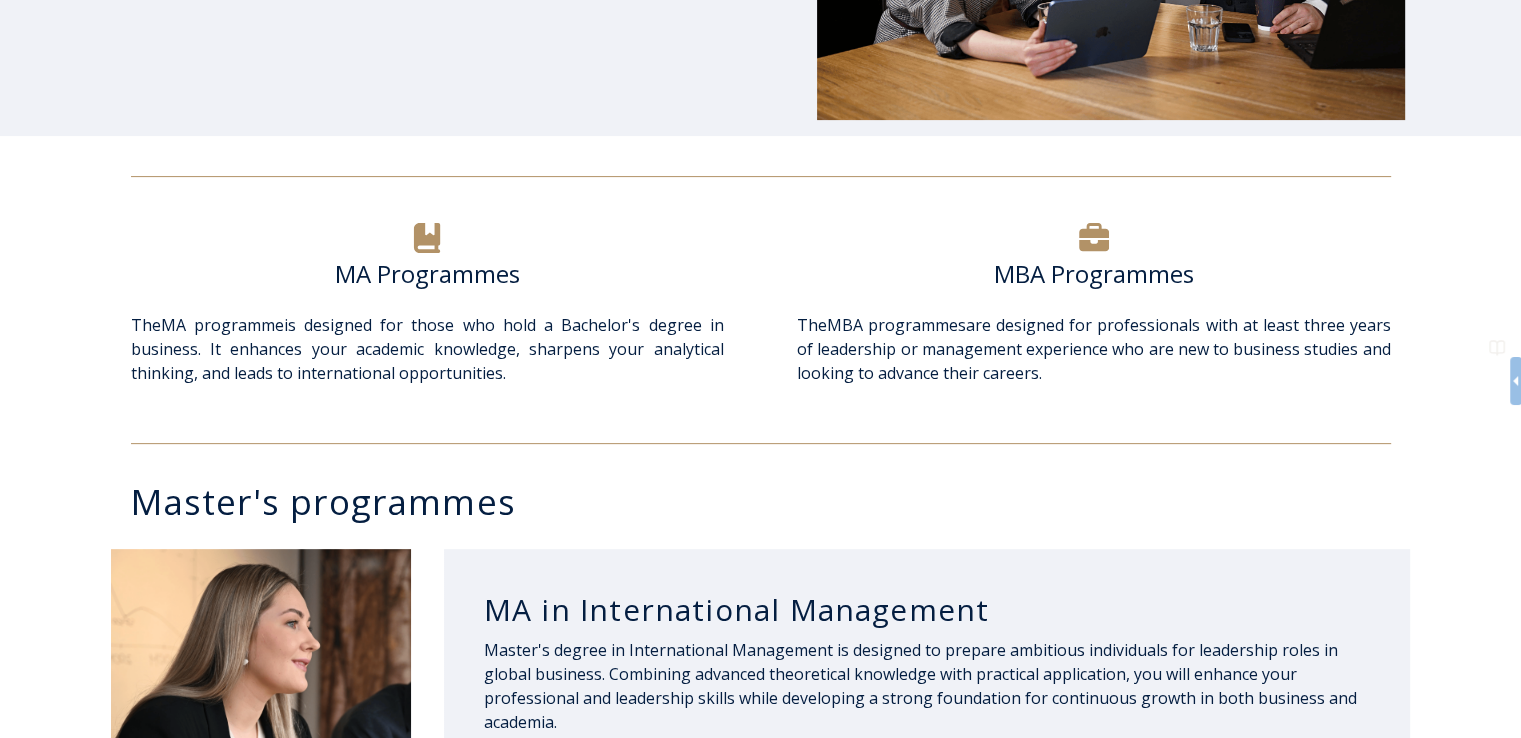 scroll, scrollTop: 0, scrollLeft: 0, axis: both 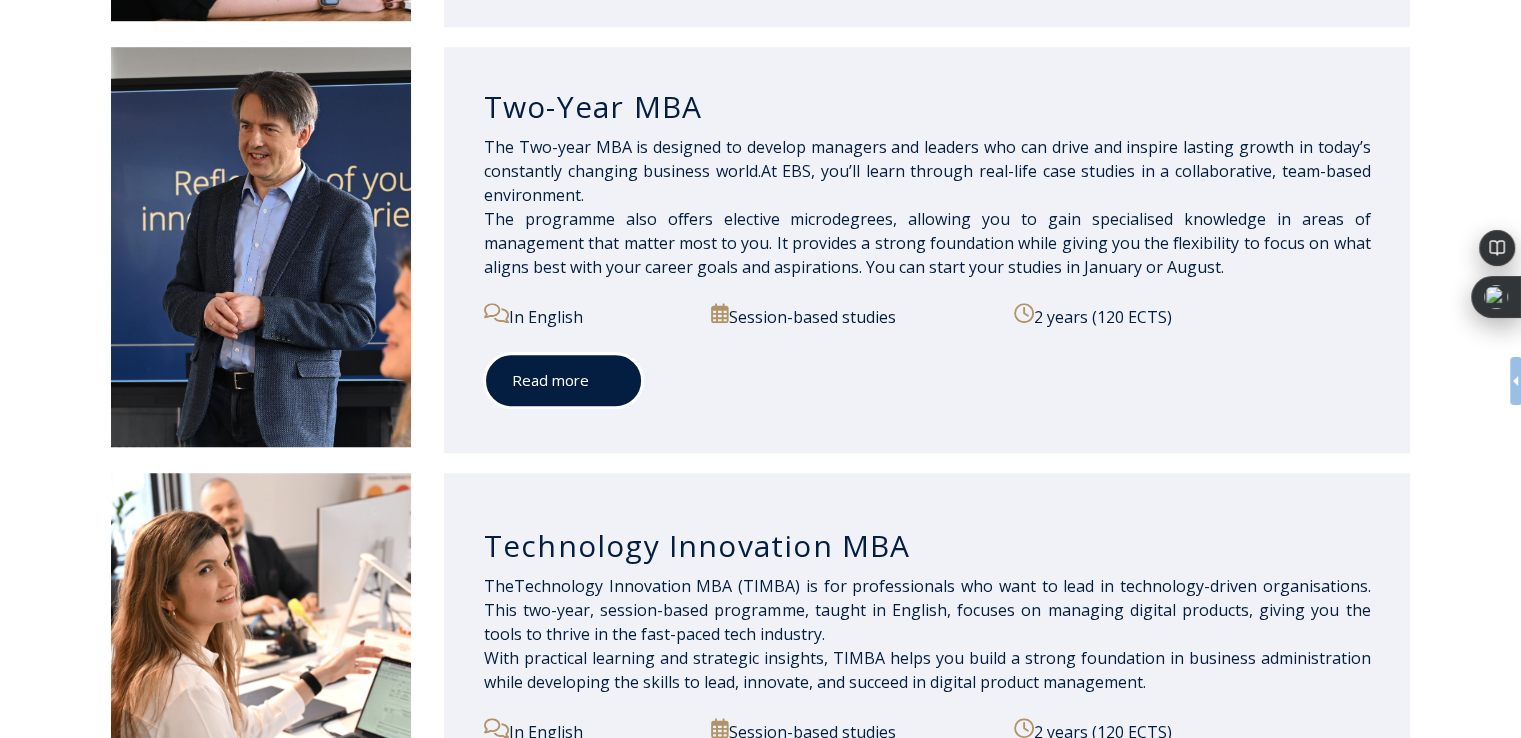 click on "Read more" at bounding box center (563, 380) 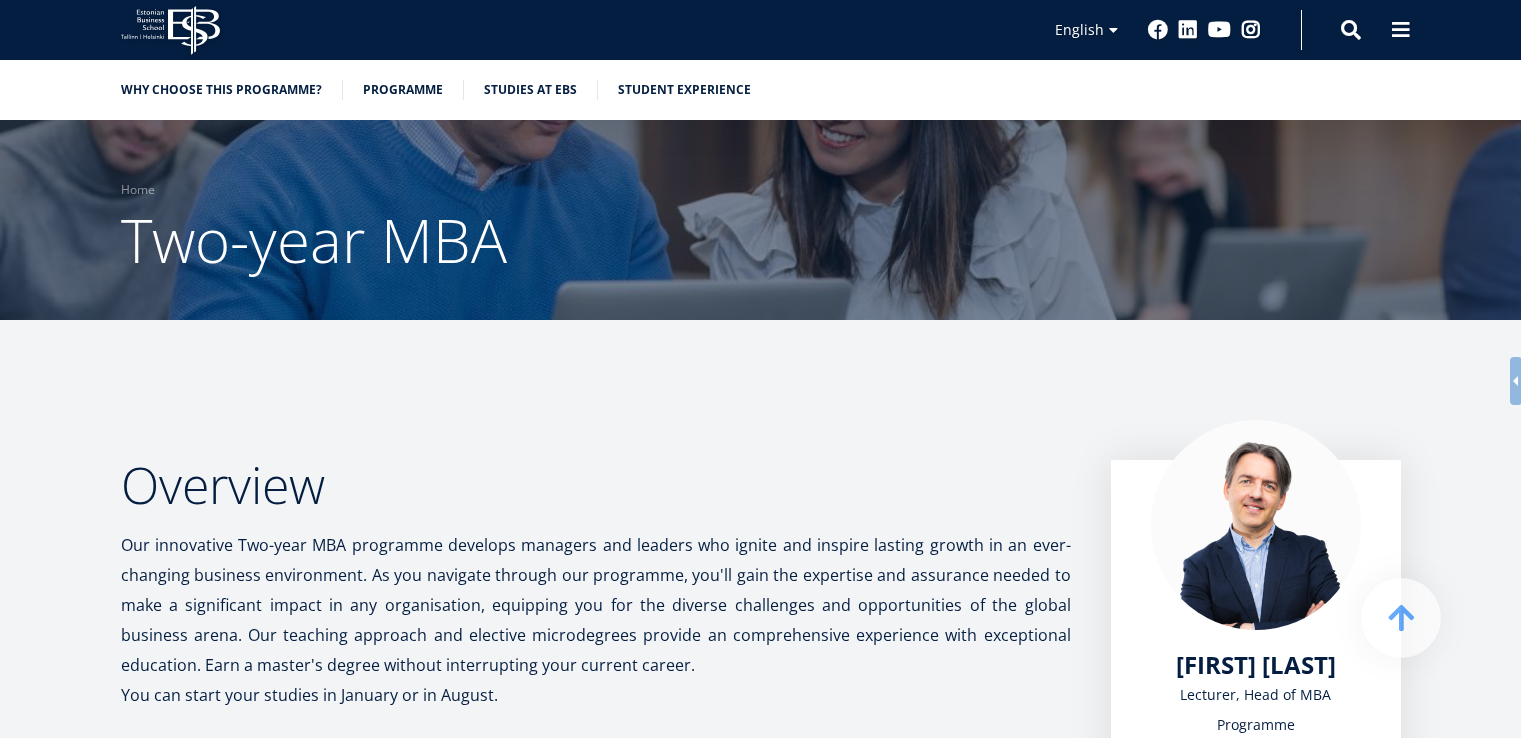 scroll, scrollTop: 340, scrollLeft: 0, axis: vertical 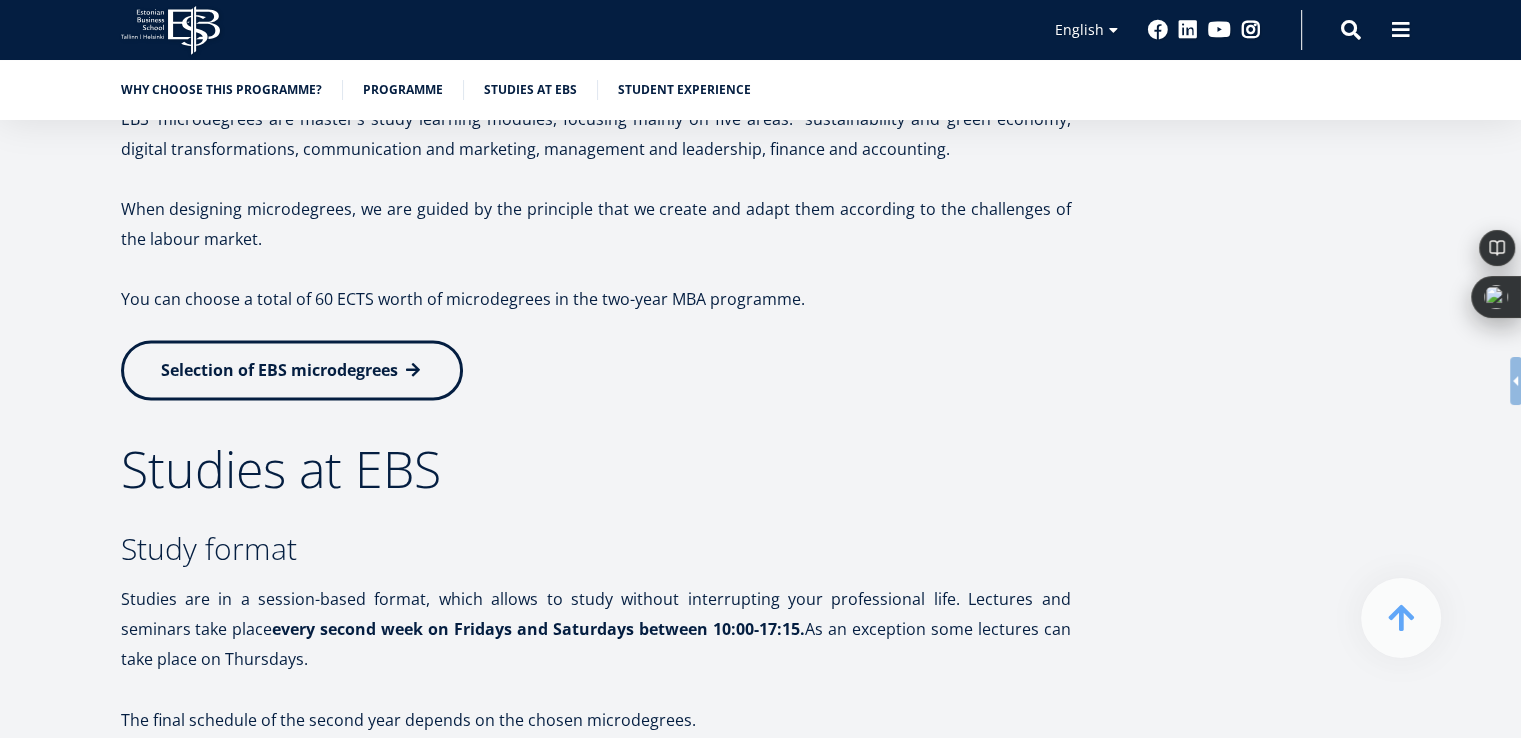 click on "Selection of EBS microdegrees" at bounding box center (292, 370) 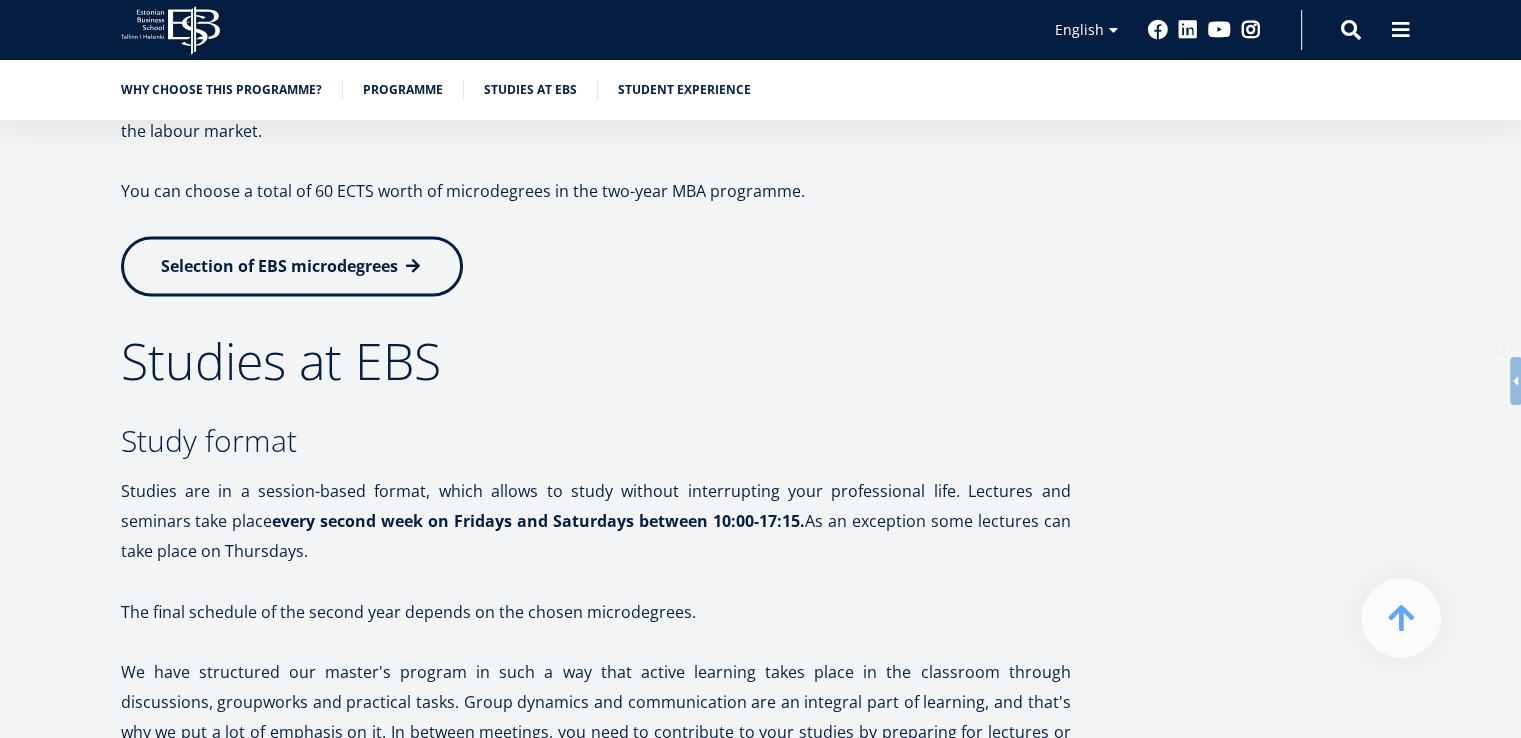 scroll, scrollTop: 3244, scrollLeft: 0, axis: vertical 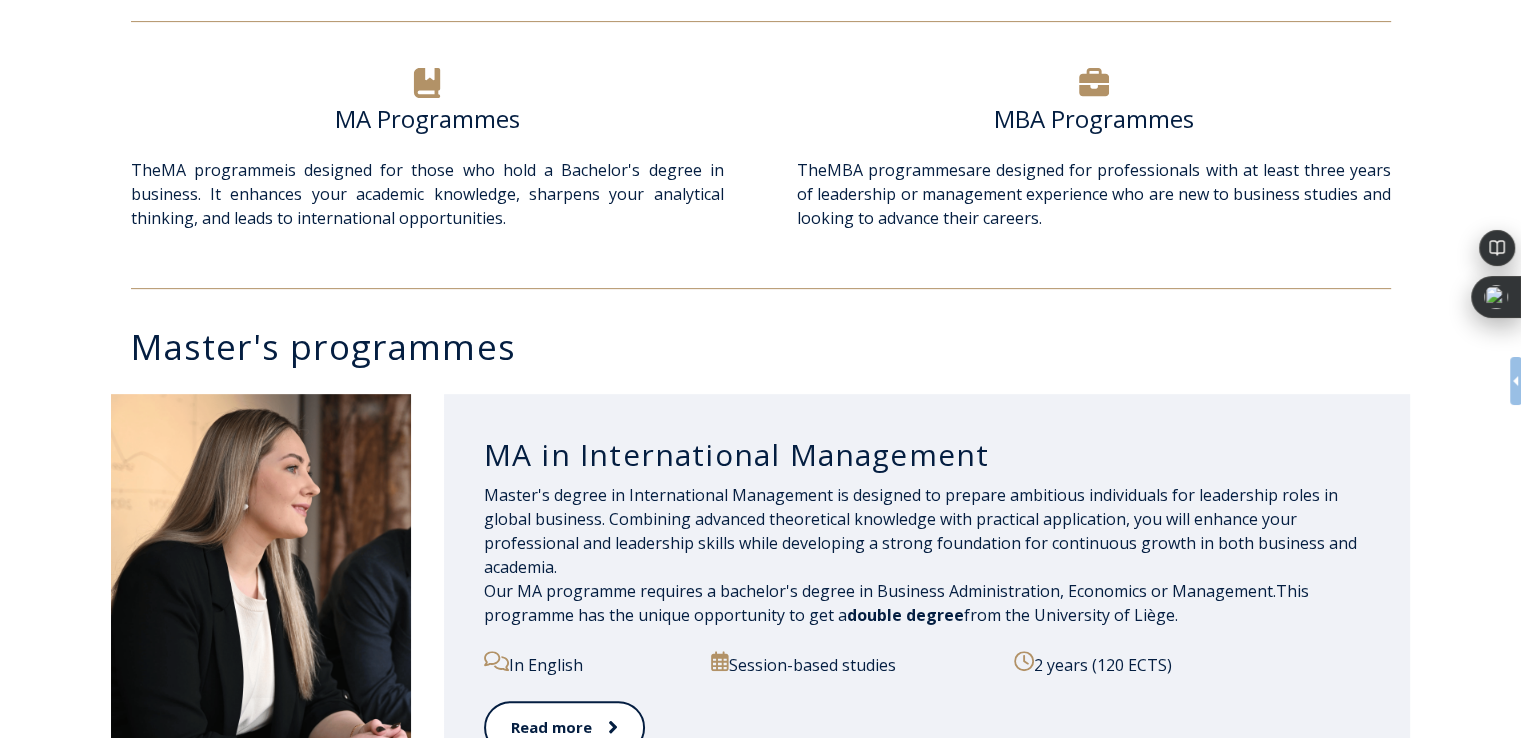 click on "MA Programmes" at bounding box center (427, 119) 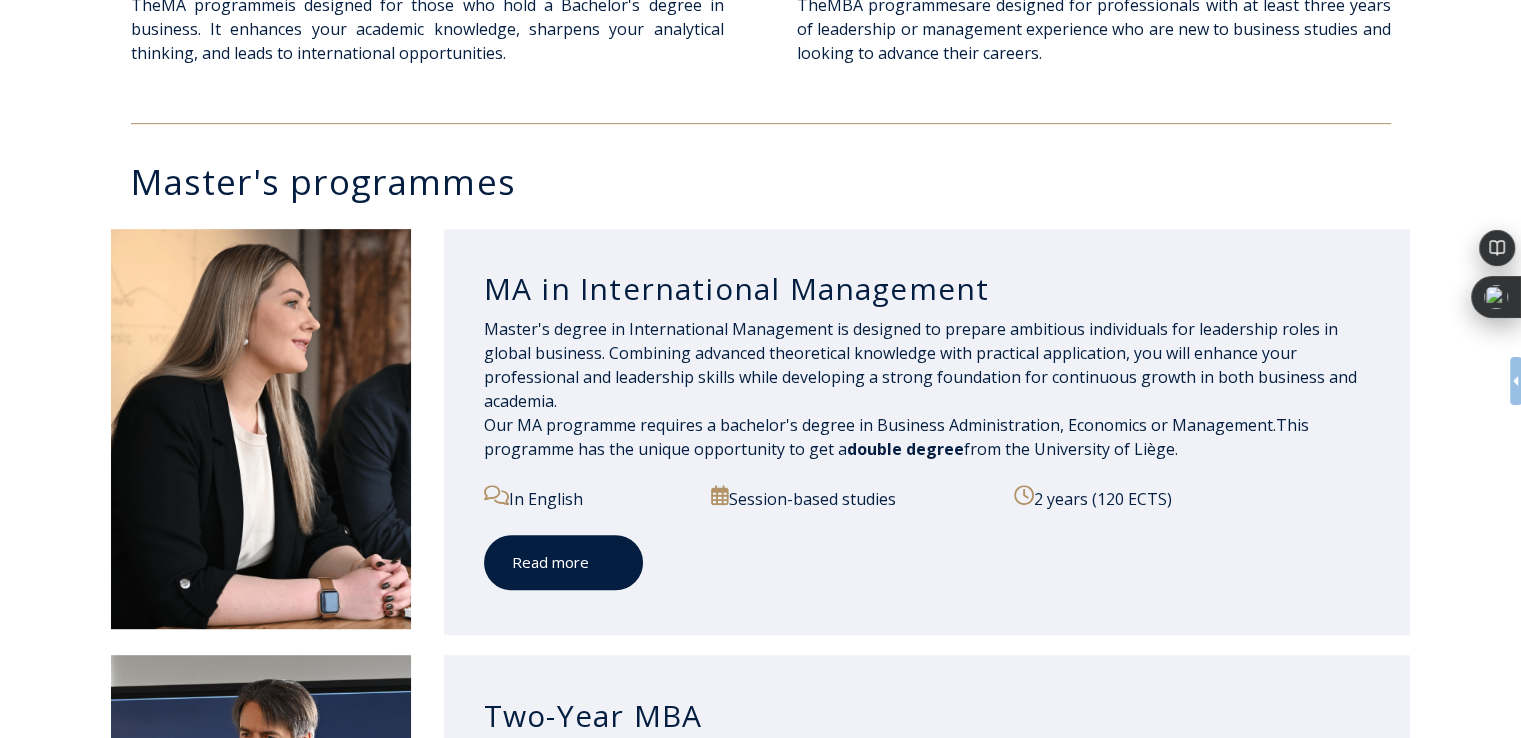 scroll, scrollTop: 880, scrollLeft: 0, axis: vertical 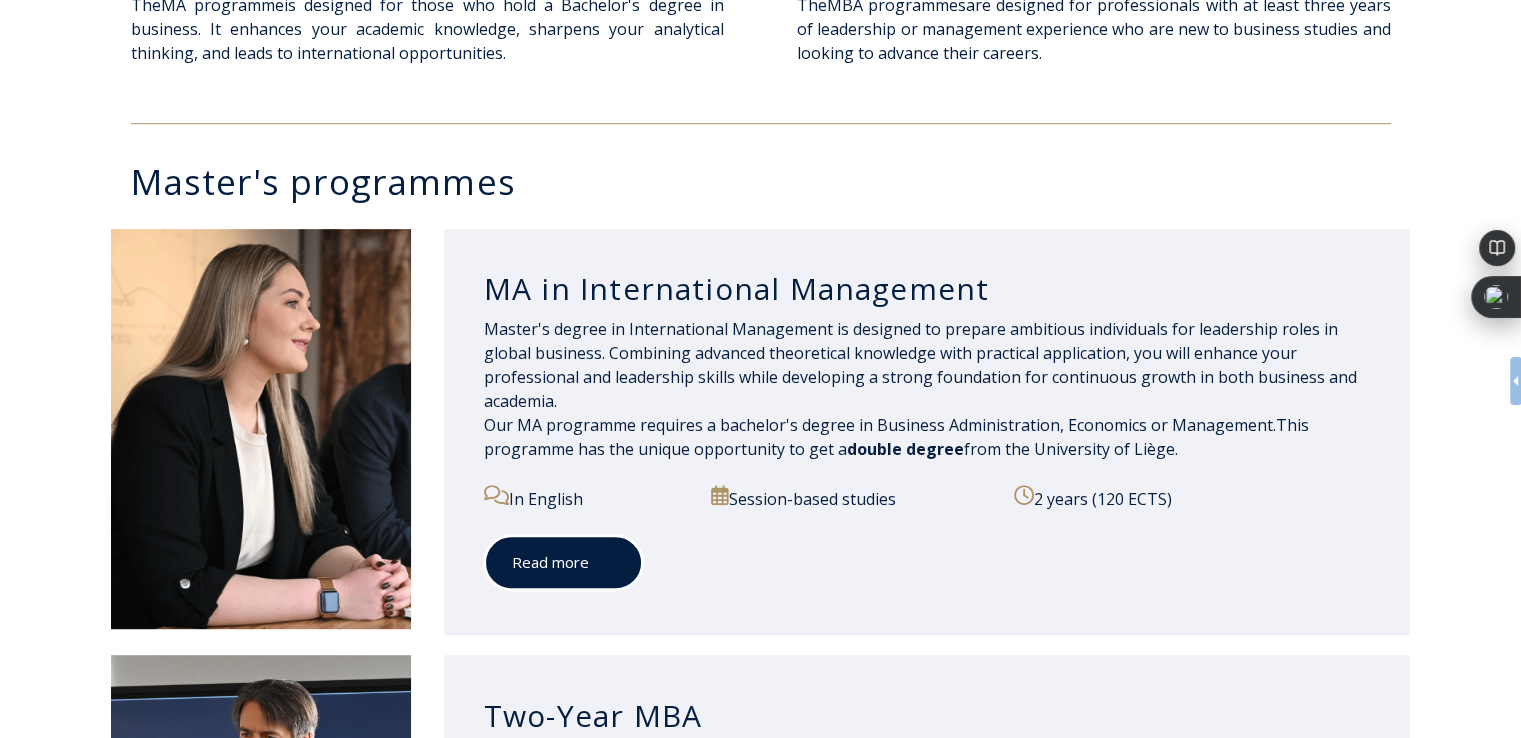 click on "Read more" at bounding box center [563, 562] 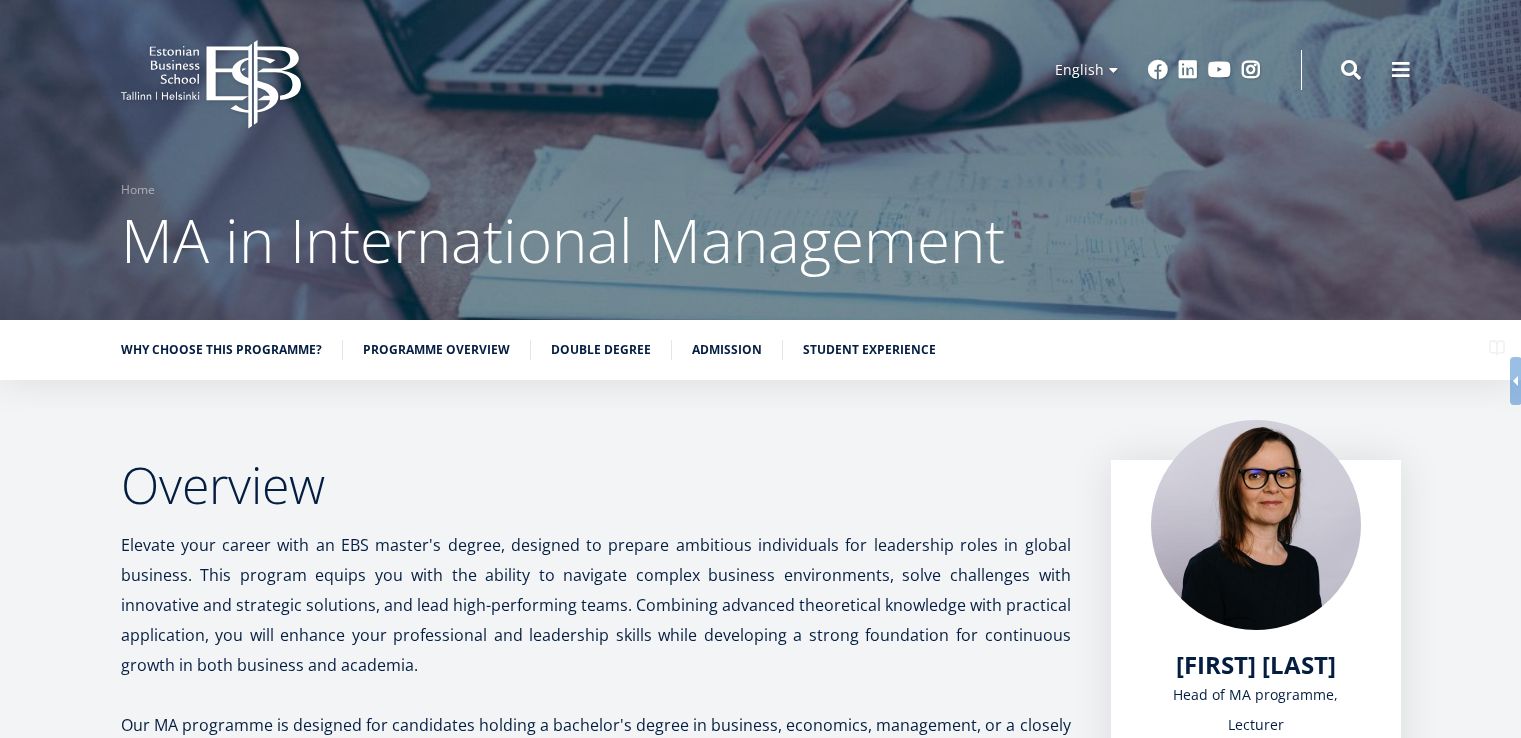 scroll, scrollTop: 308, scrollLeft: 0, axis: vertical 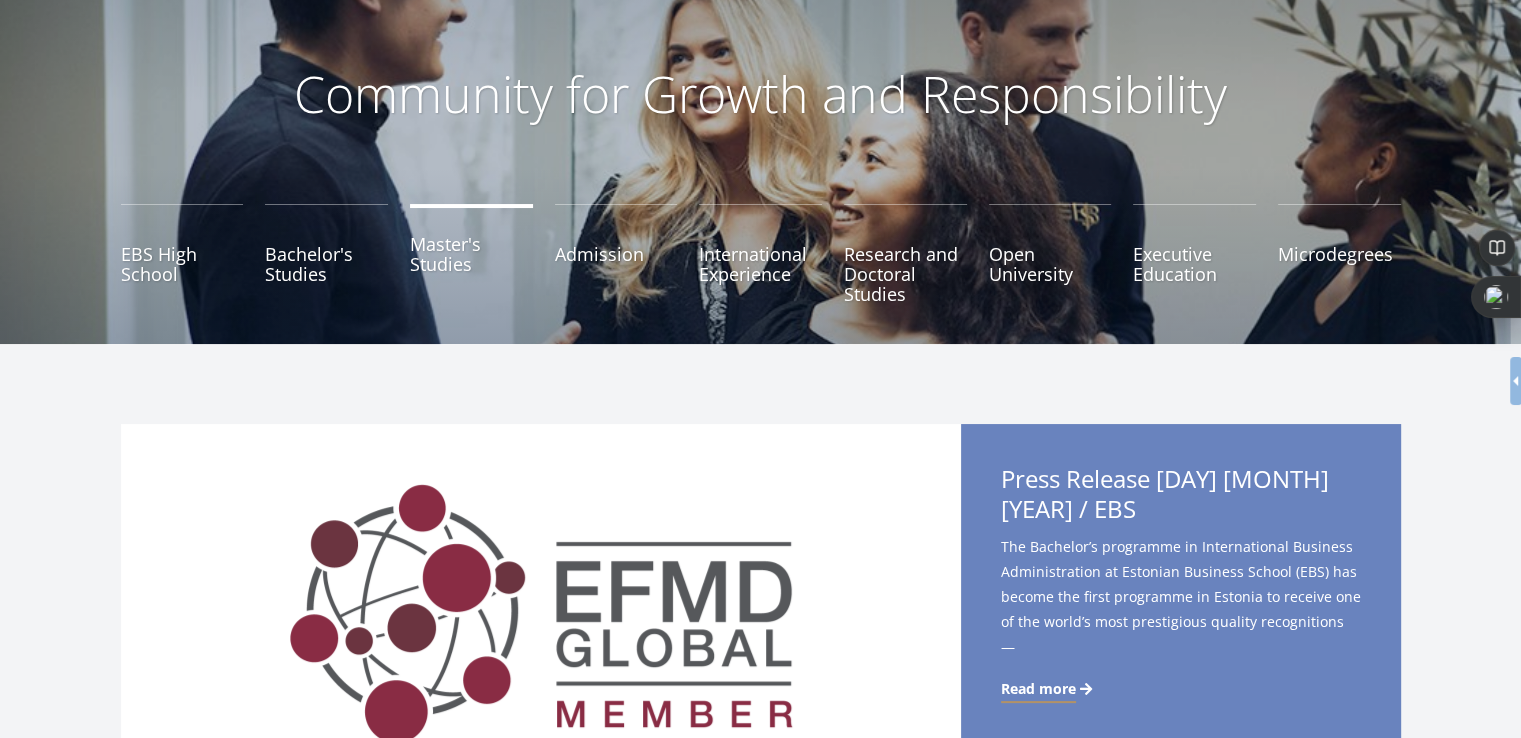 click on "Master's Studies" at bounding box center [471, 254] 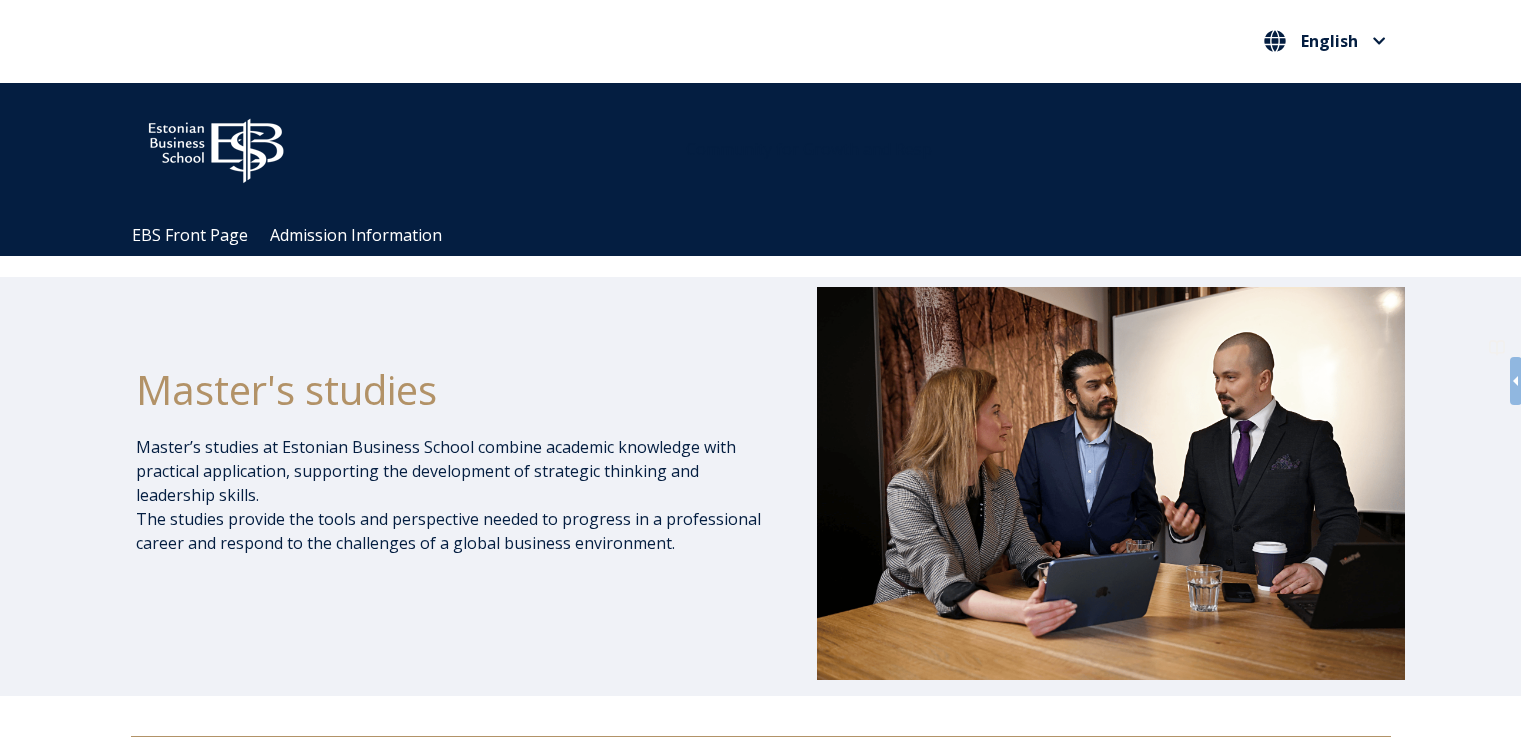 scroll, scrollTop: 598, scrollLeft: 0, axis: vertical 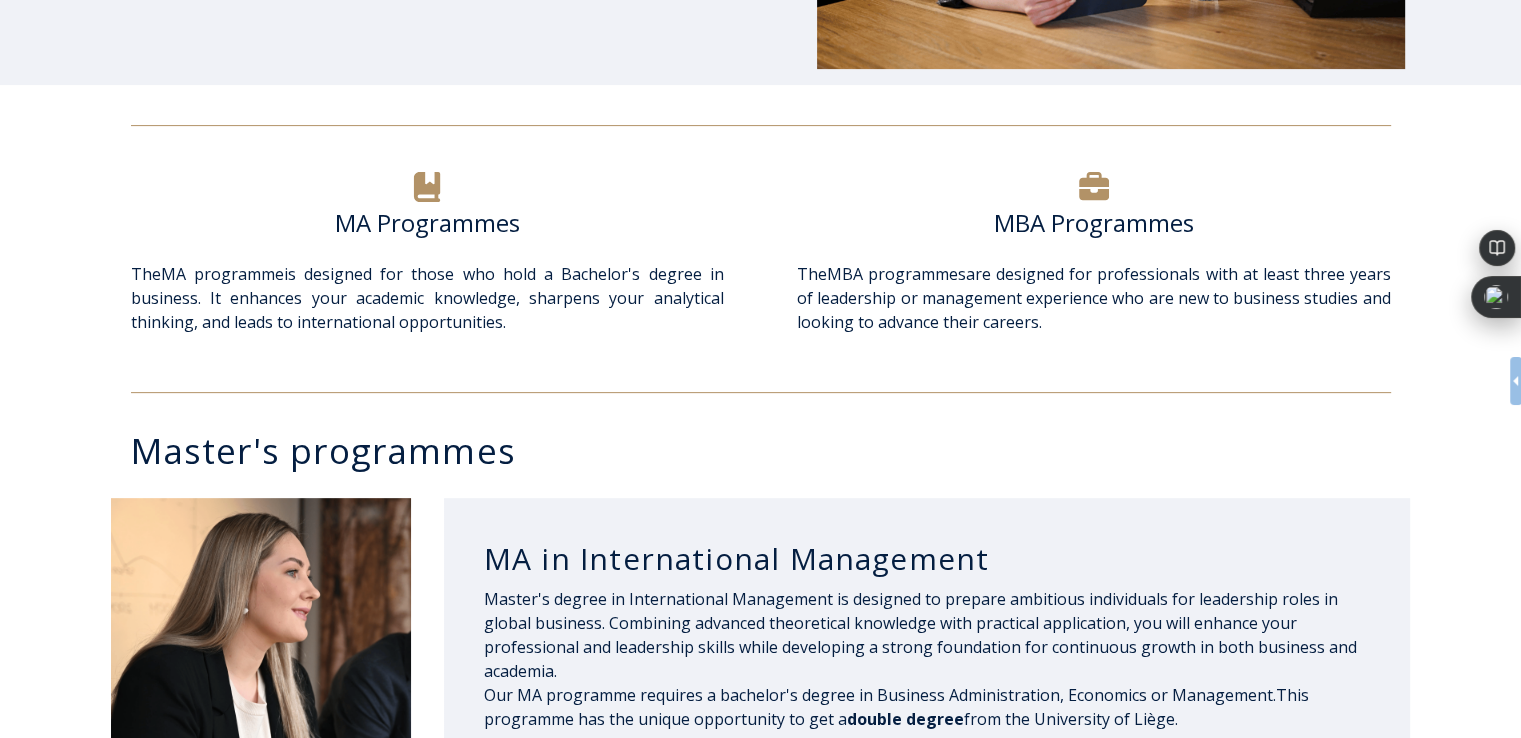 click on "MA Programmes" at bounding box center (427, 223) 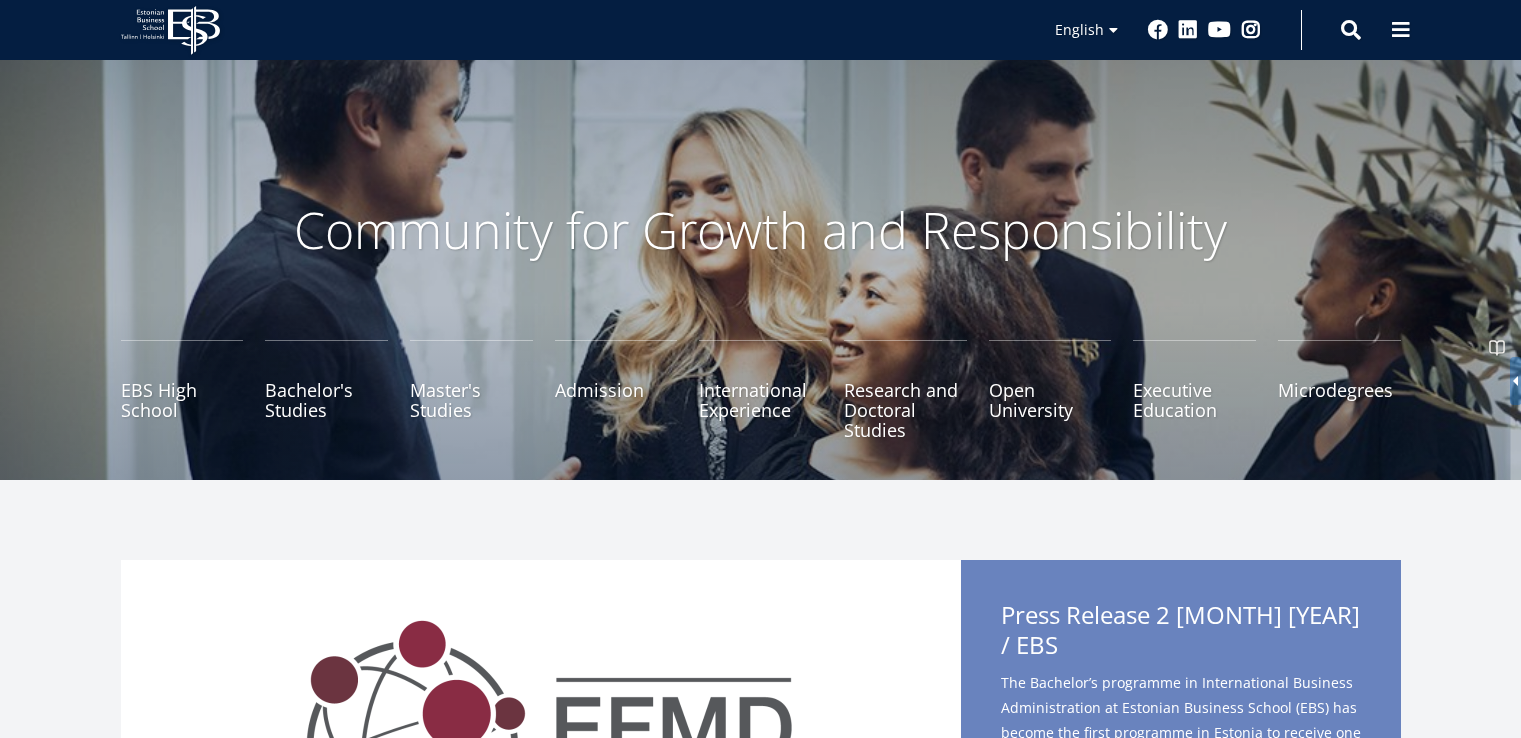scroll, scrollTop: 452, scrollLeft: 0, axis: vertical 